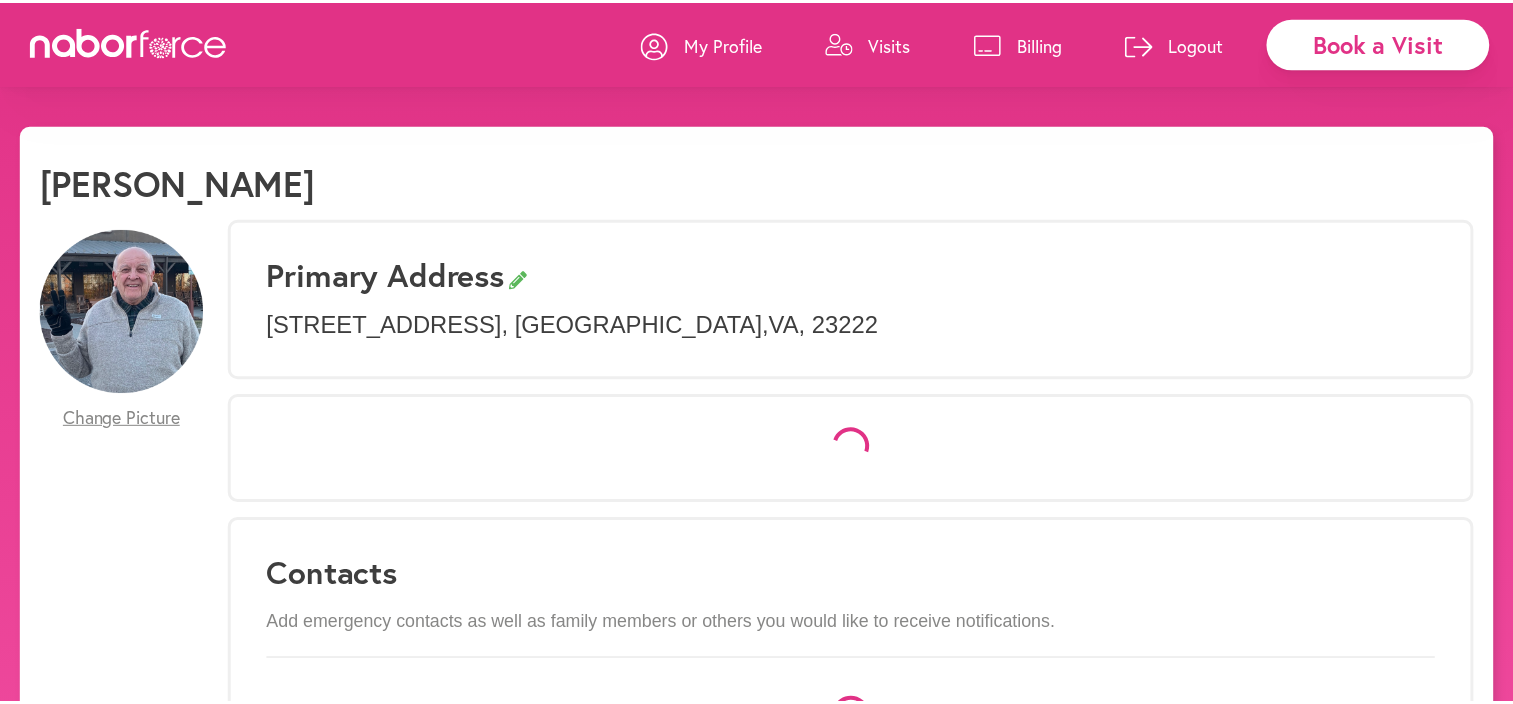 scroll, scrollTop: 0, scrollLeft: 0, axis: both 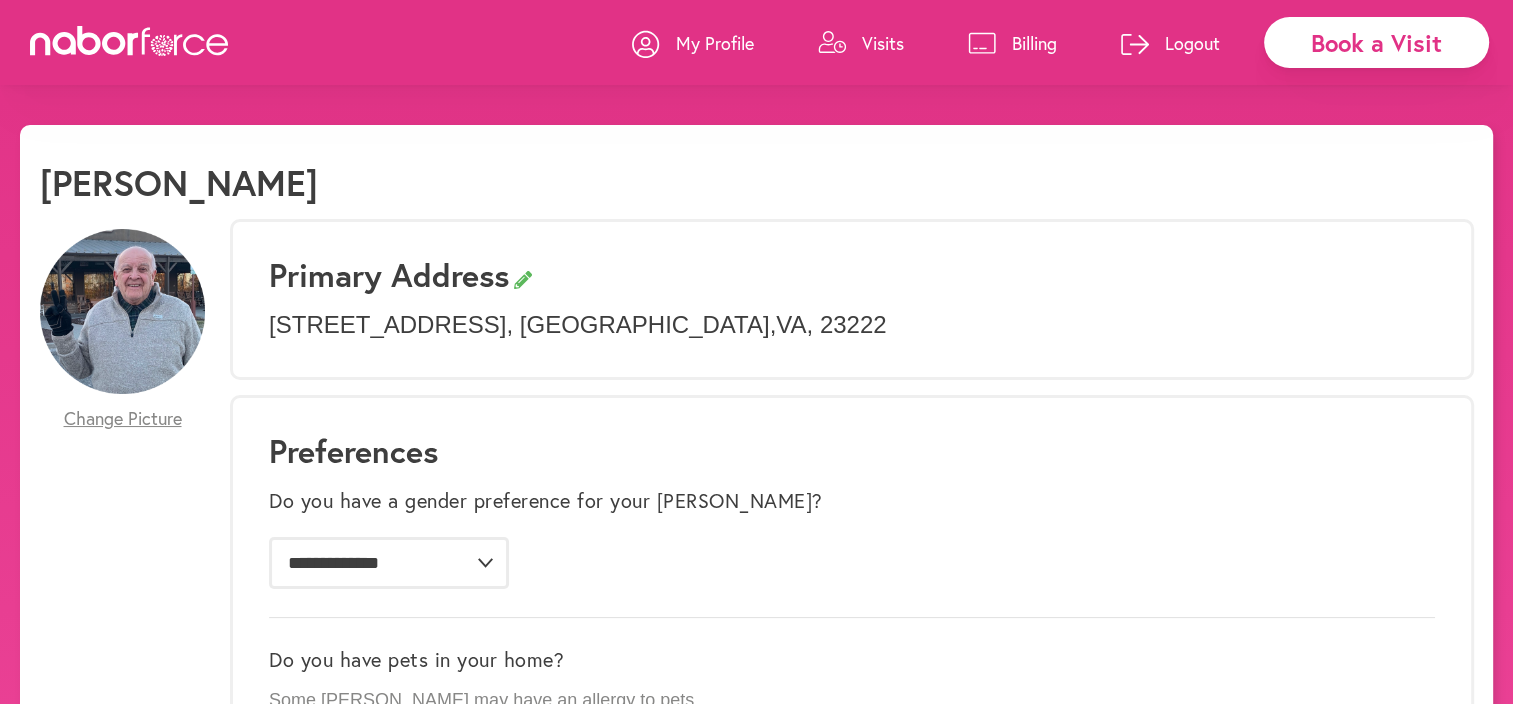 click on "Book a Visit" at bounding box center (1376, 42) 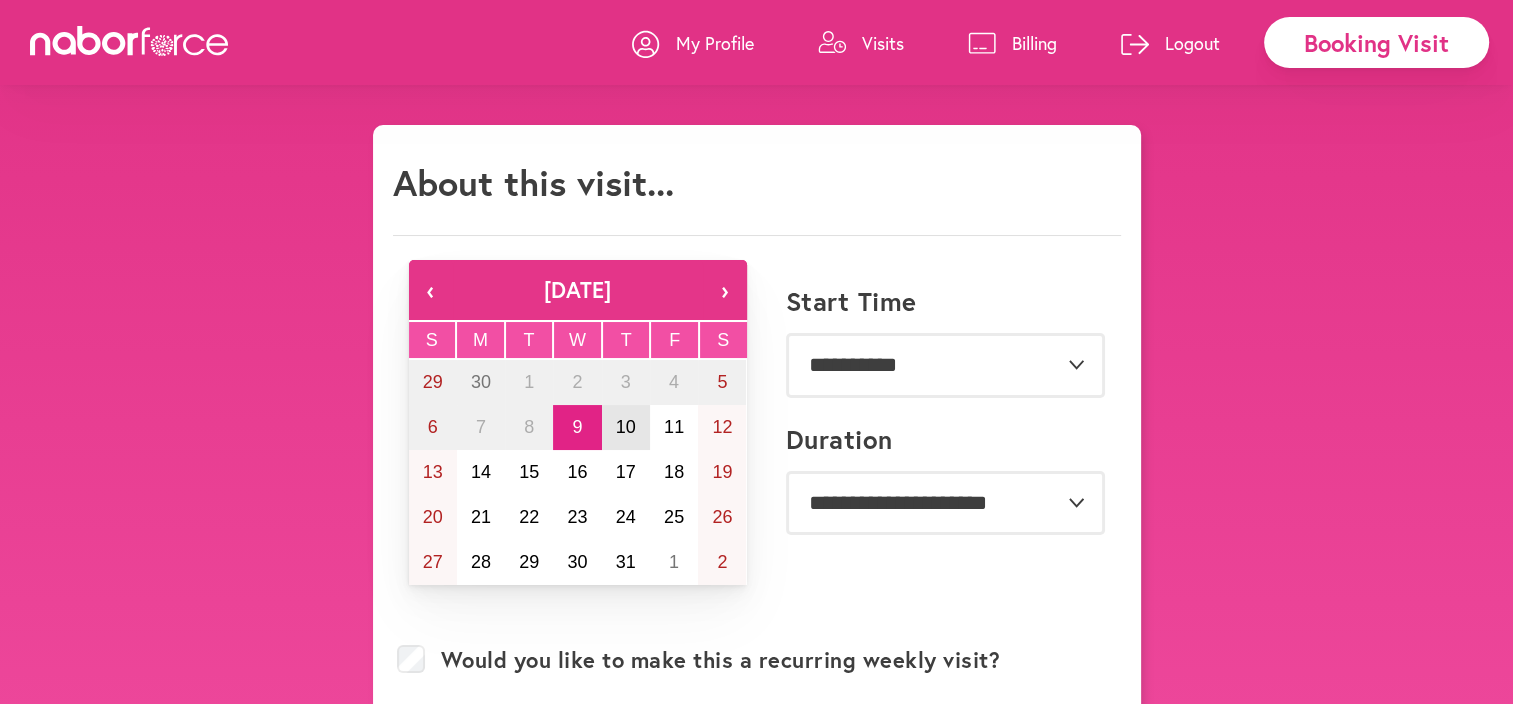 click on "10" at bounding box center [626, 427] 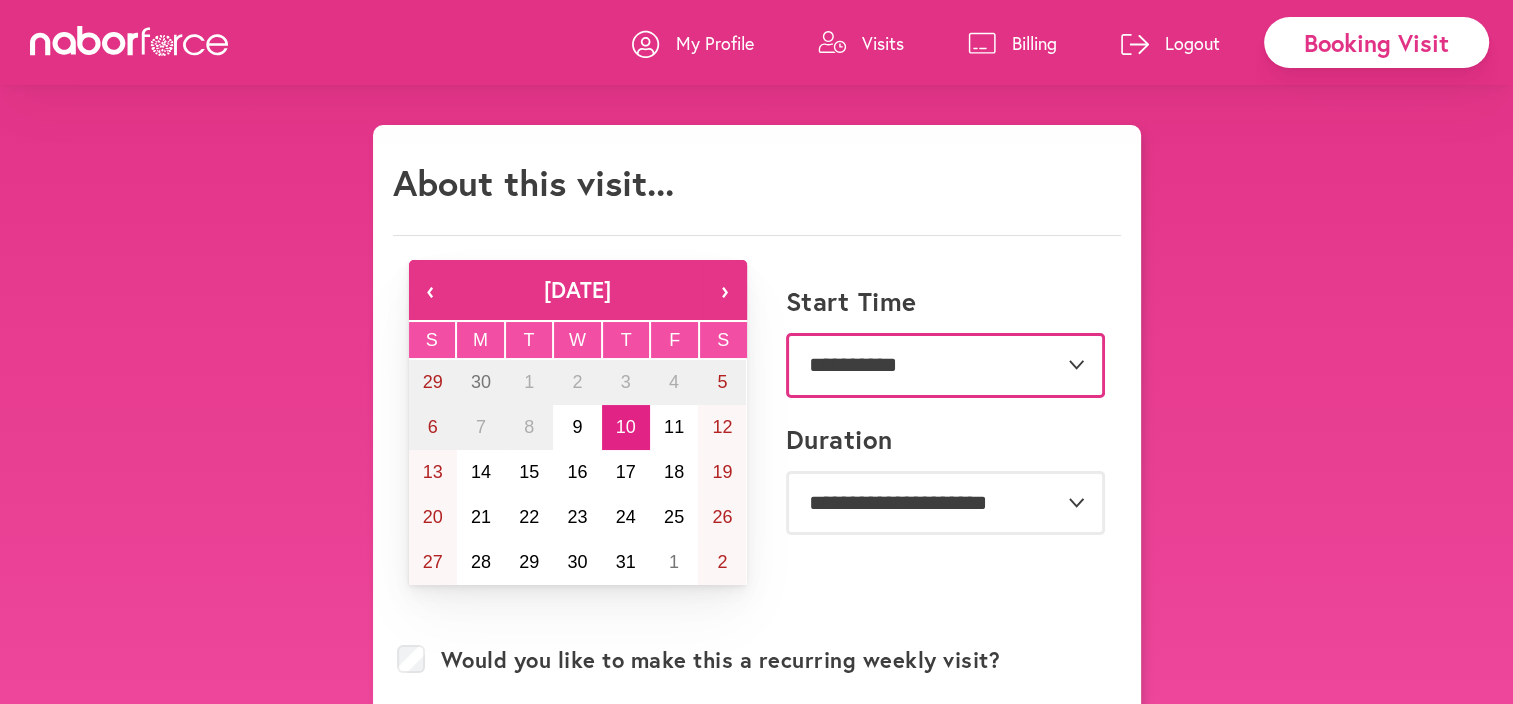 click on "**********" at bounding box center (945, 365) 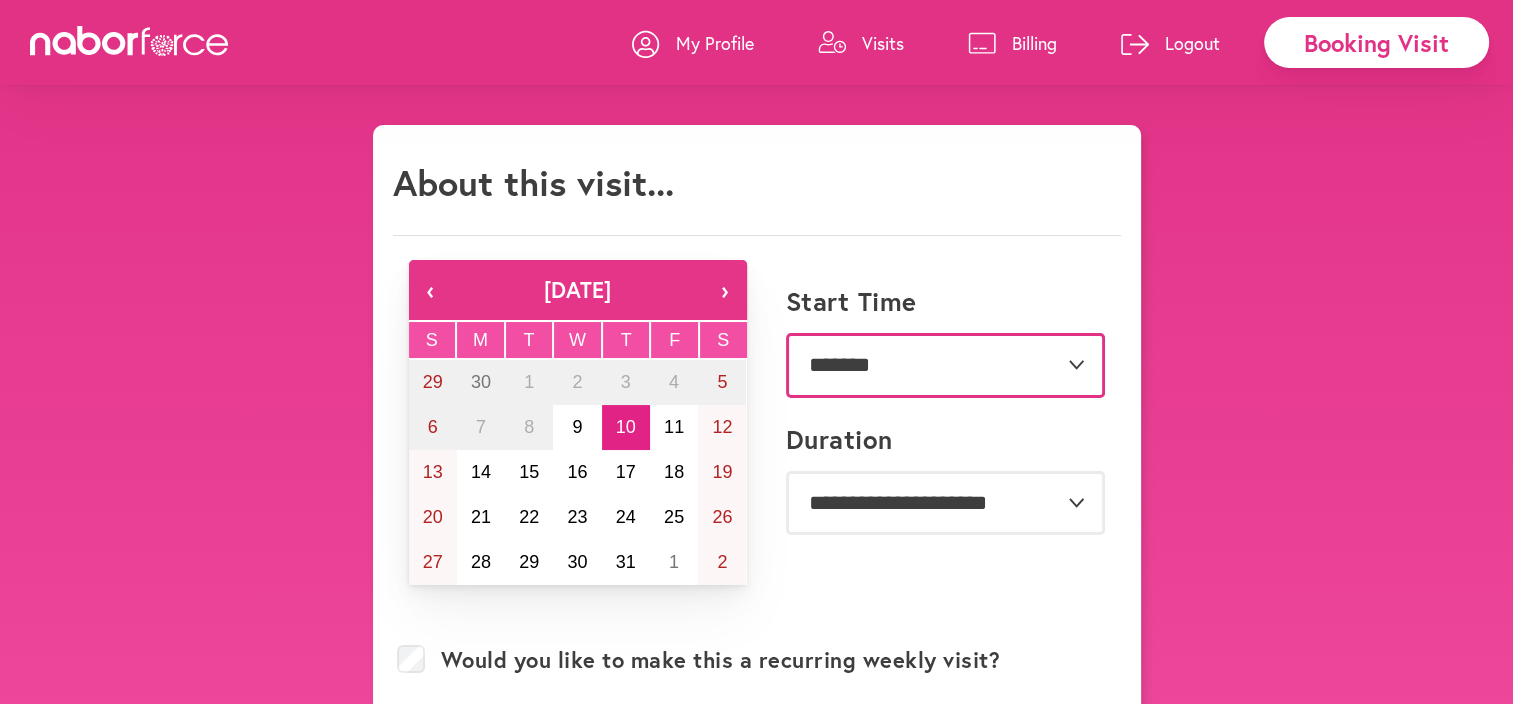 click on "**********" at bounding box center [945, 365] 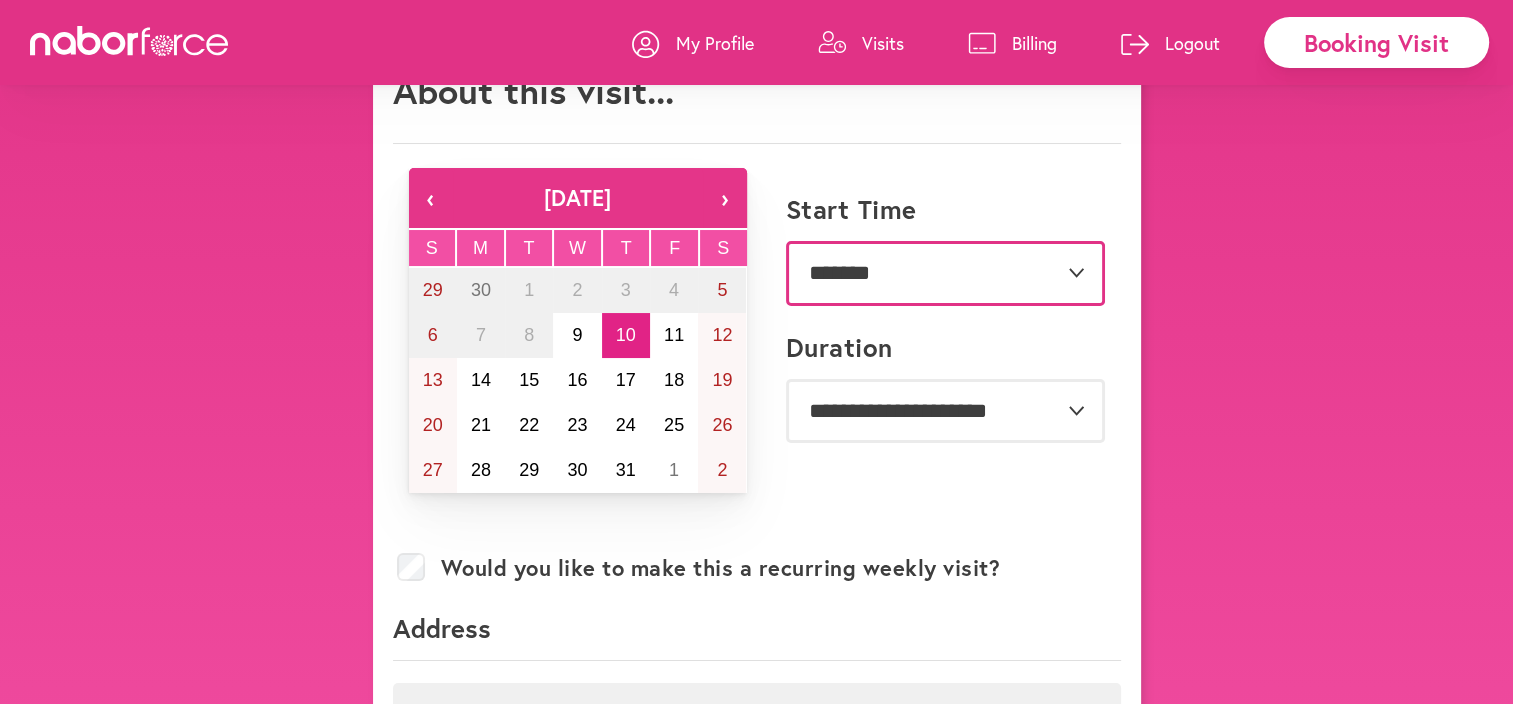 scroll, scrollTop: 104, scrollLeft: 0, axis: vertical 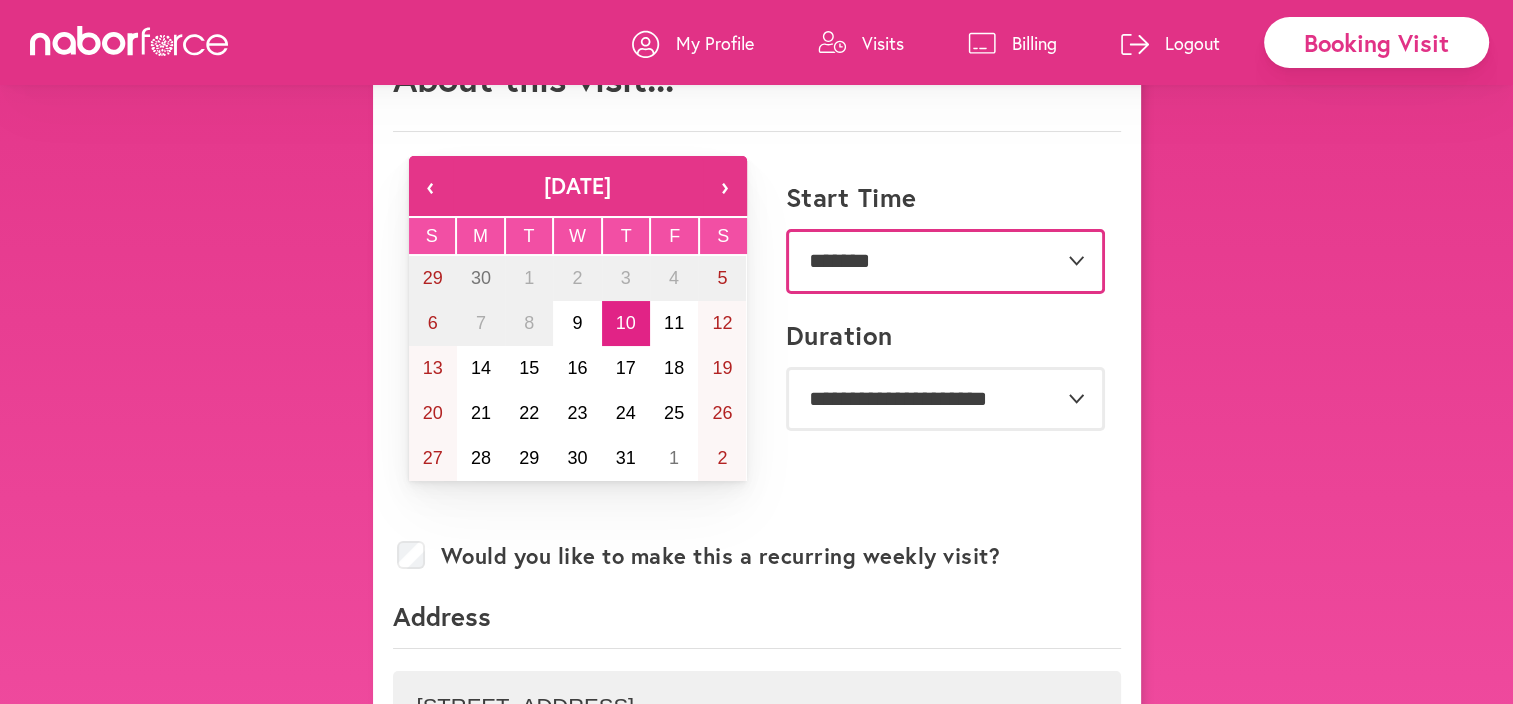 click on "**********" at bounding box center [945, 261] 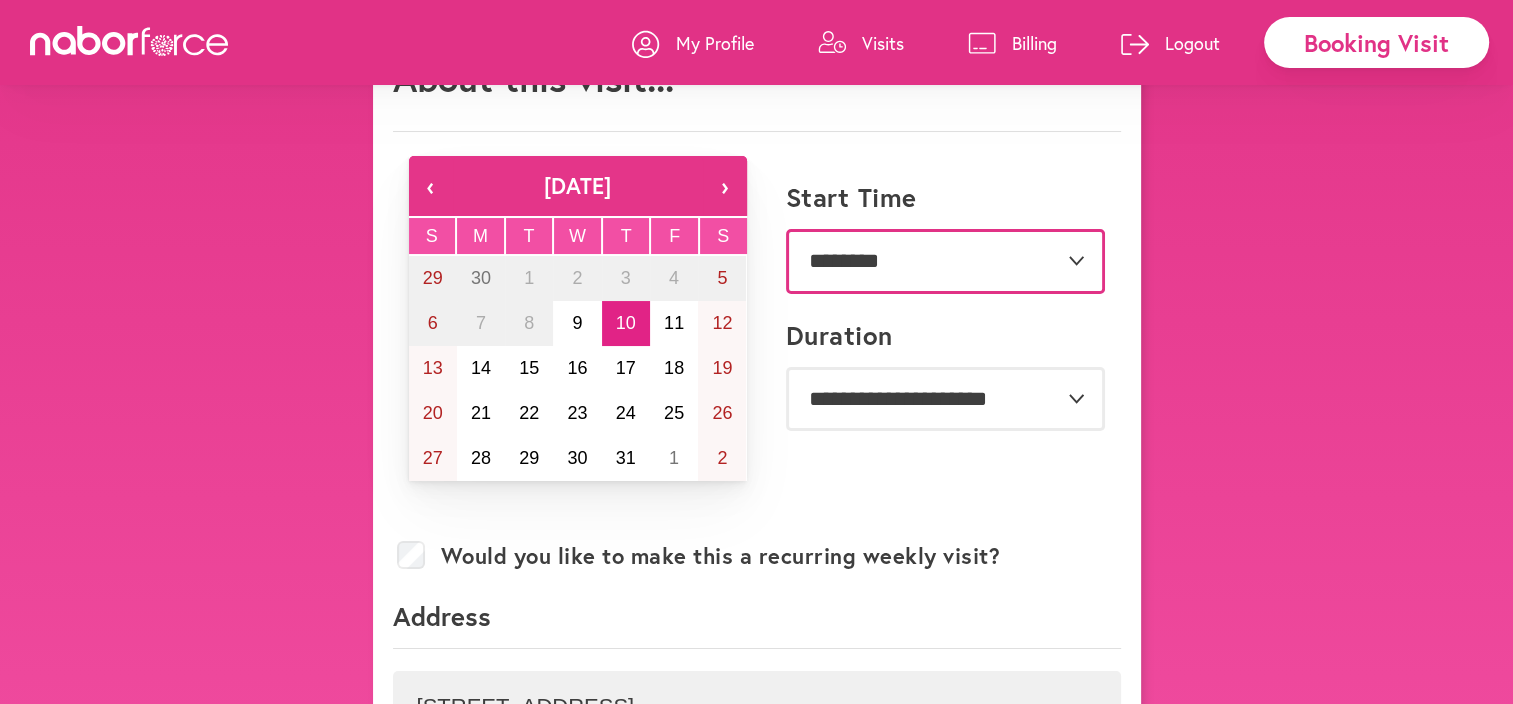 click on "**********" at bounding box center (945, 261) 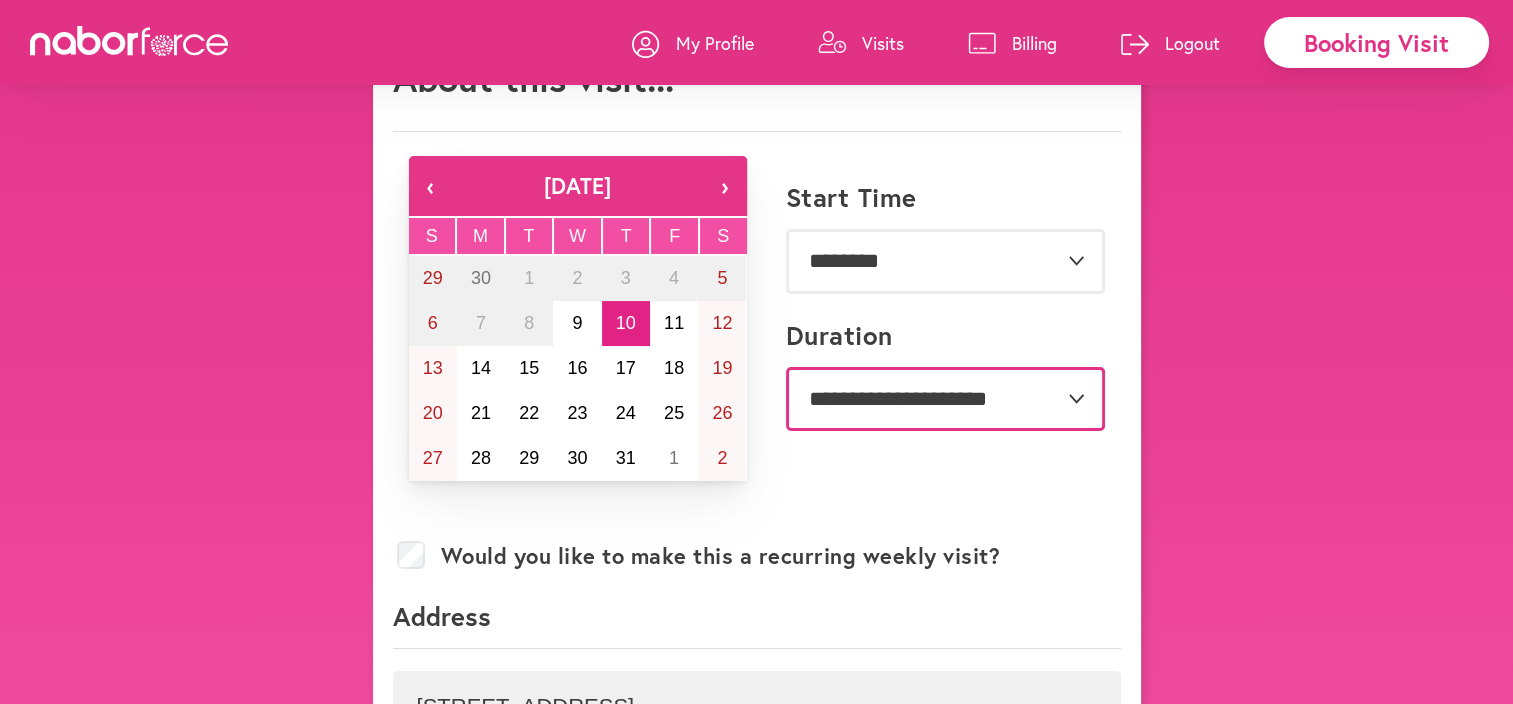 click on "**********" at bounding box center (945, 399) 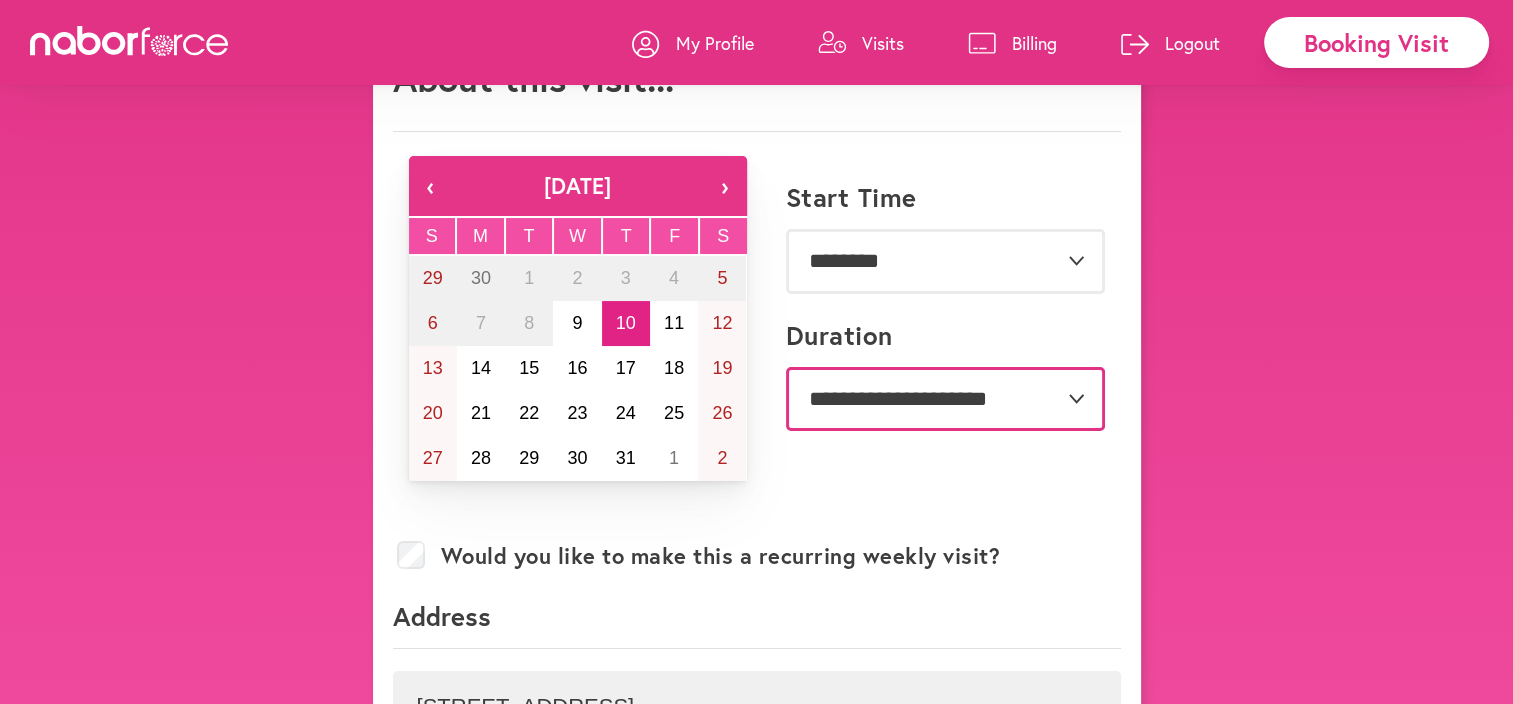select on "***" 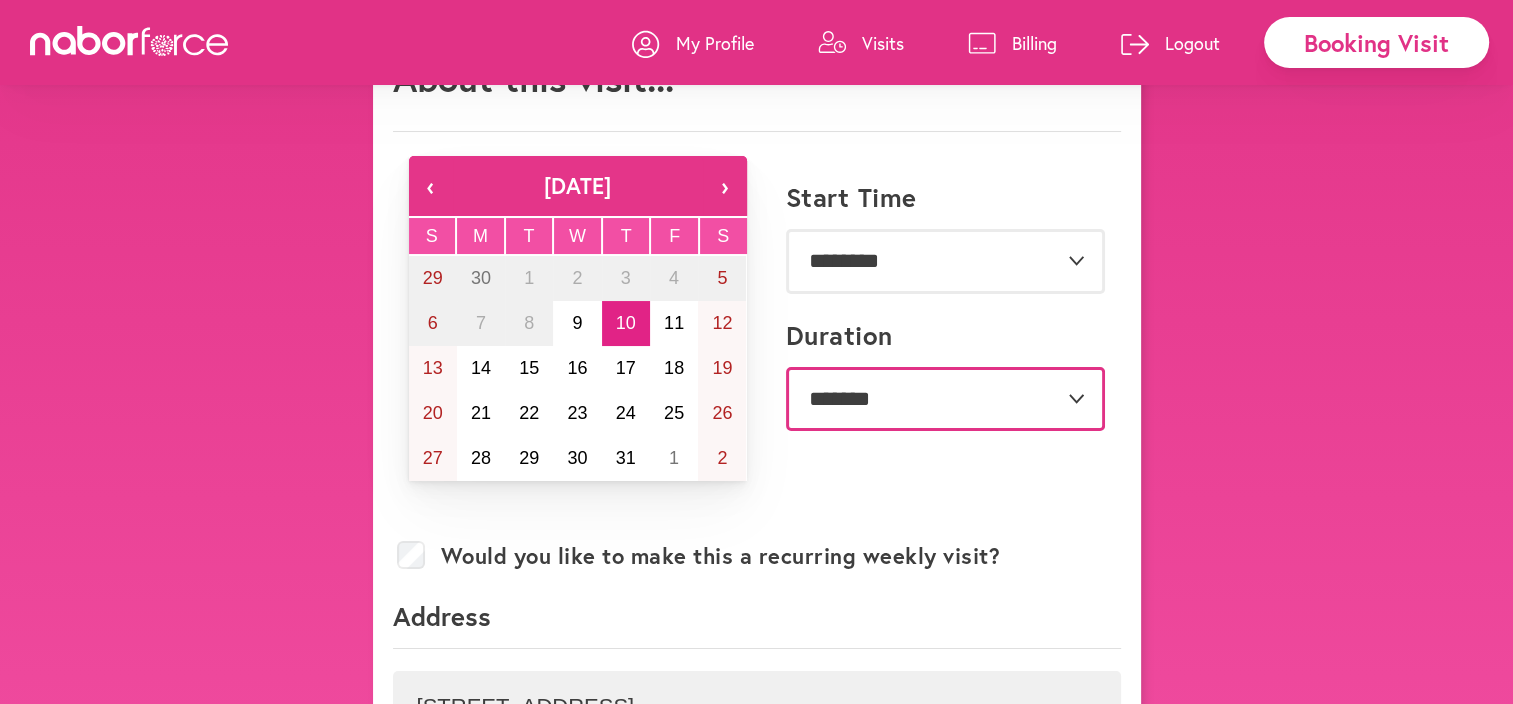 click on "**********" at bounding box center [945, 399] 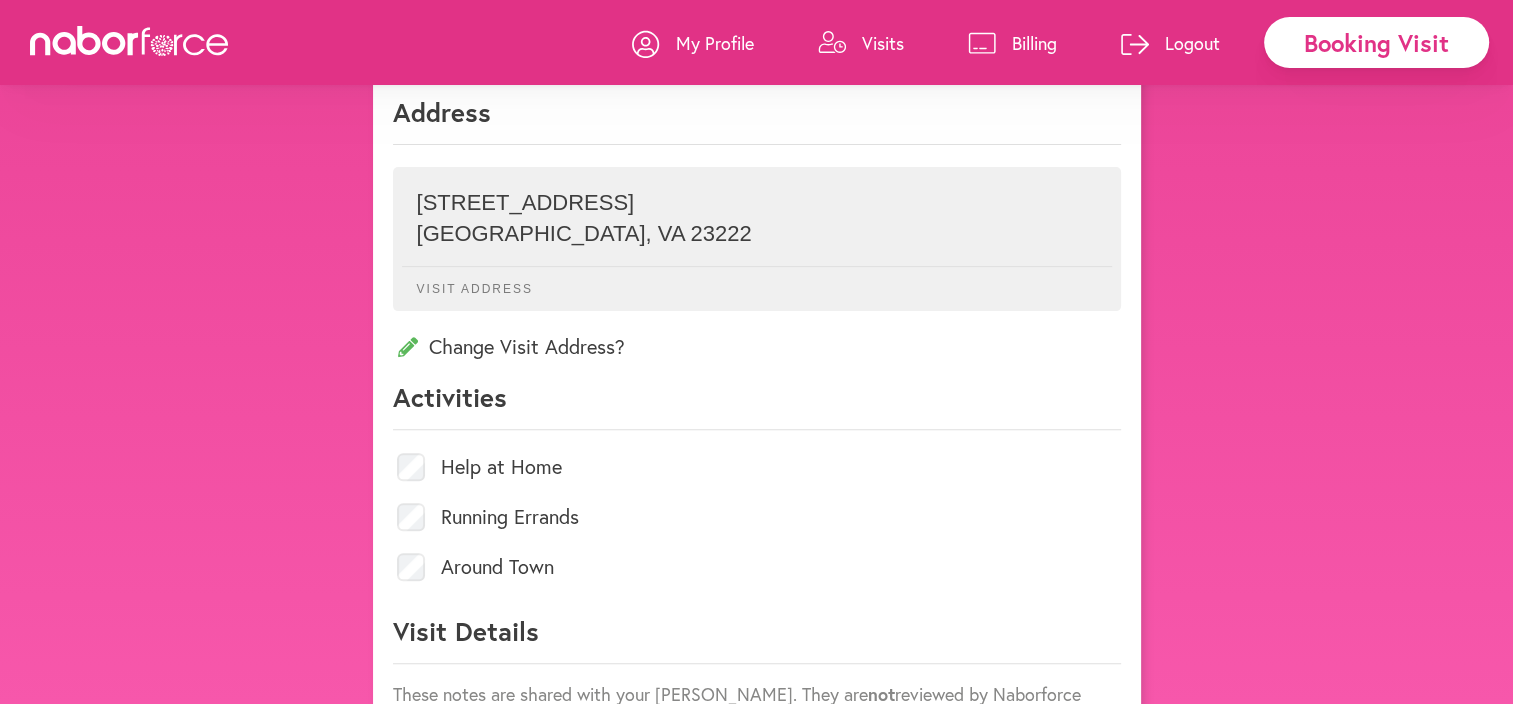 scroll, scrollTop: 614, scrollLeft: 0, axis: vertical 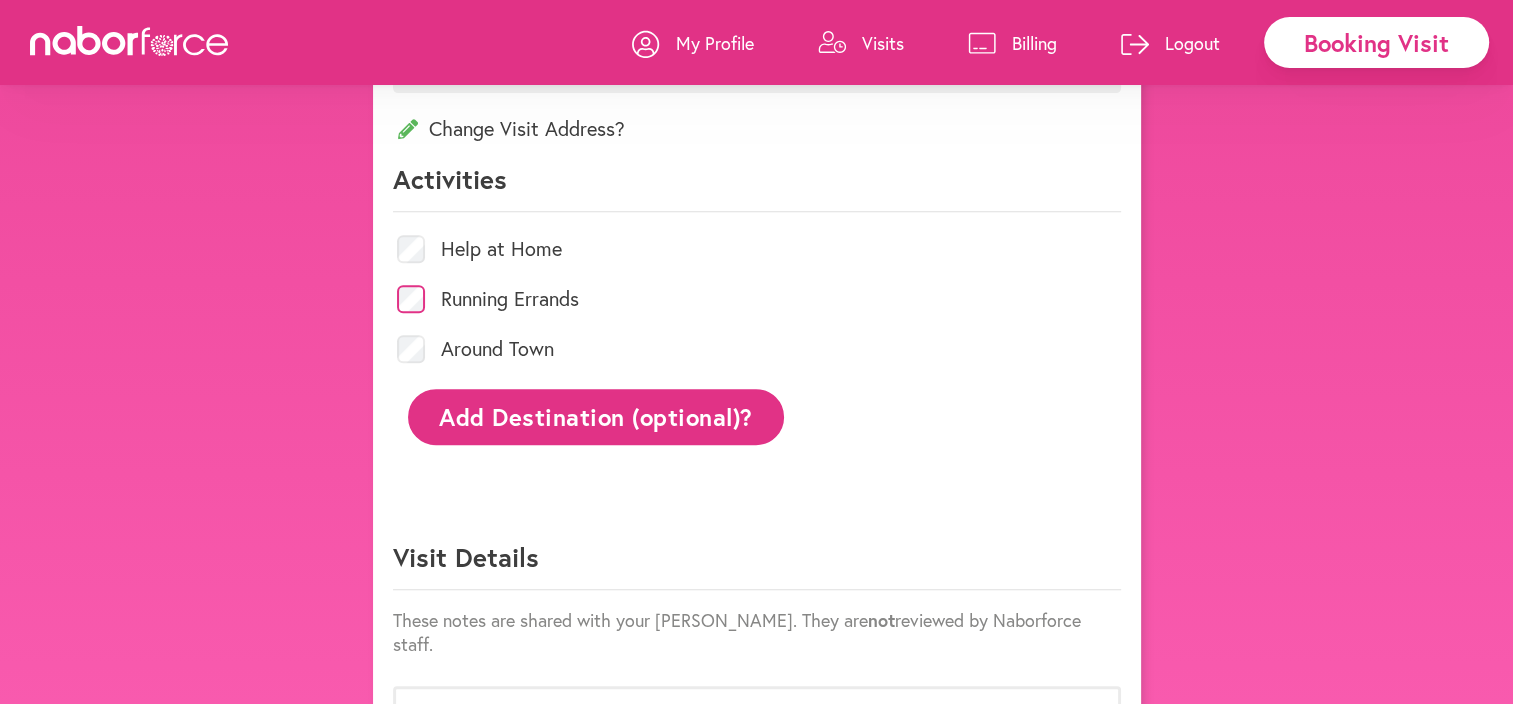 click on "Add Destination (optional)?" 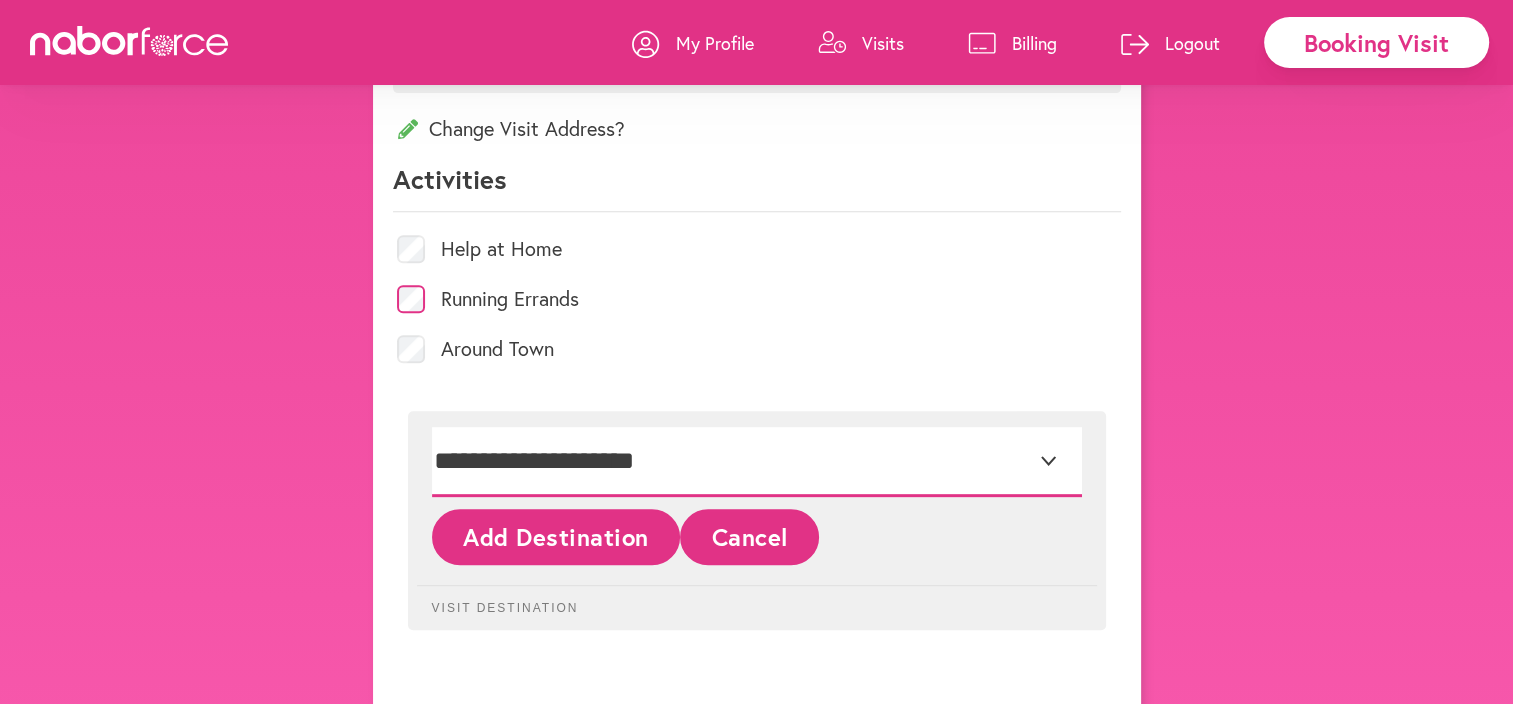 click on "**********" at bounding box center (757, 462) 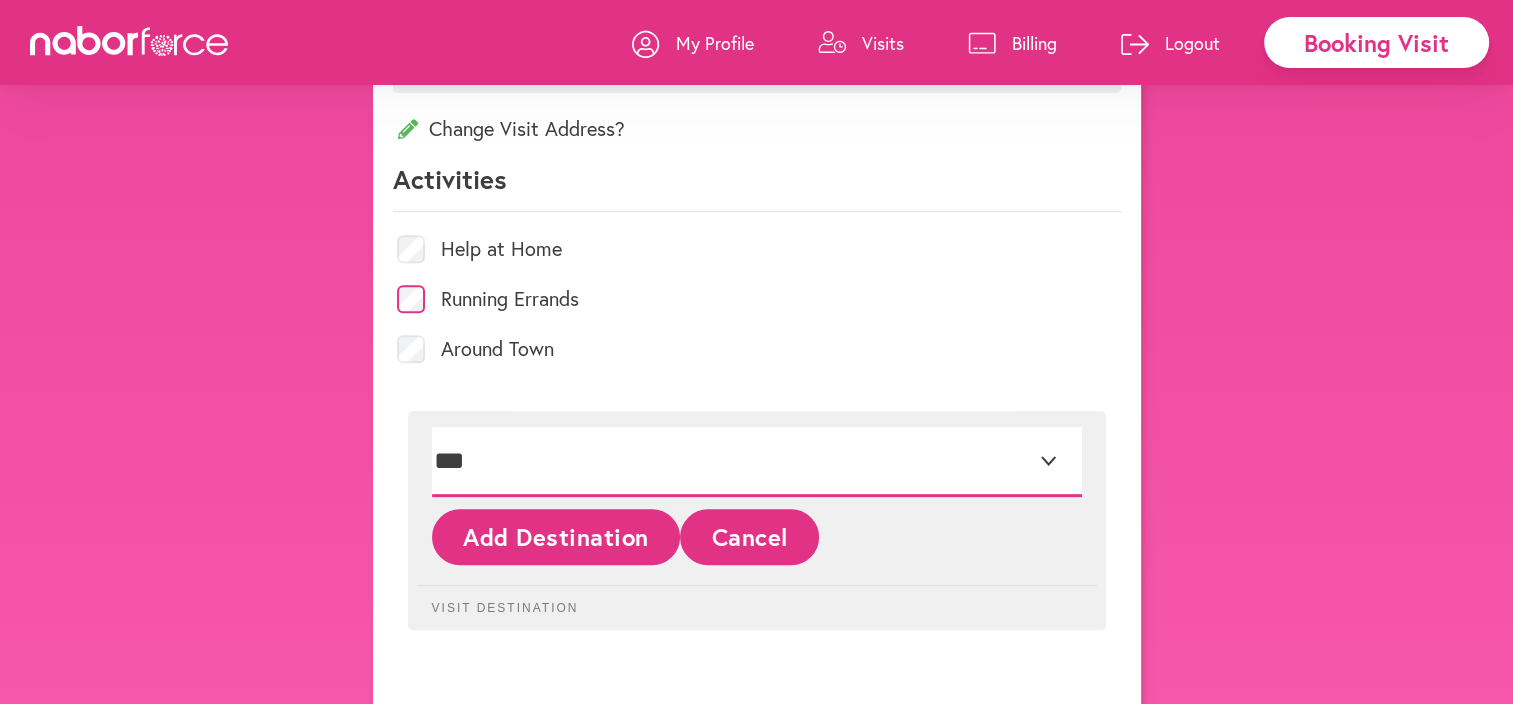 click on "**********" at bounding box center (757, 462) 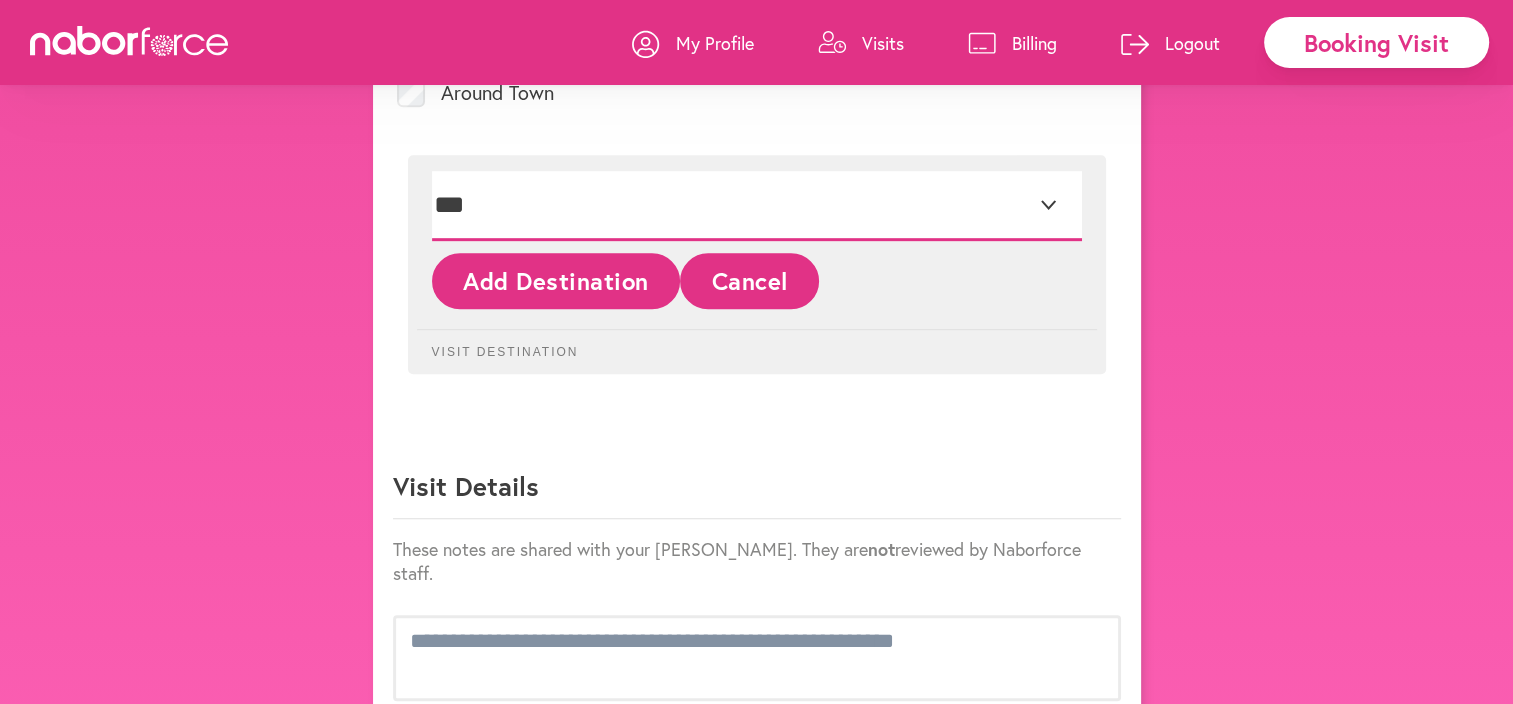 scroll, scrollTop: 1102, scrollLeft: 0, axis: vertical 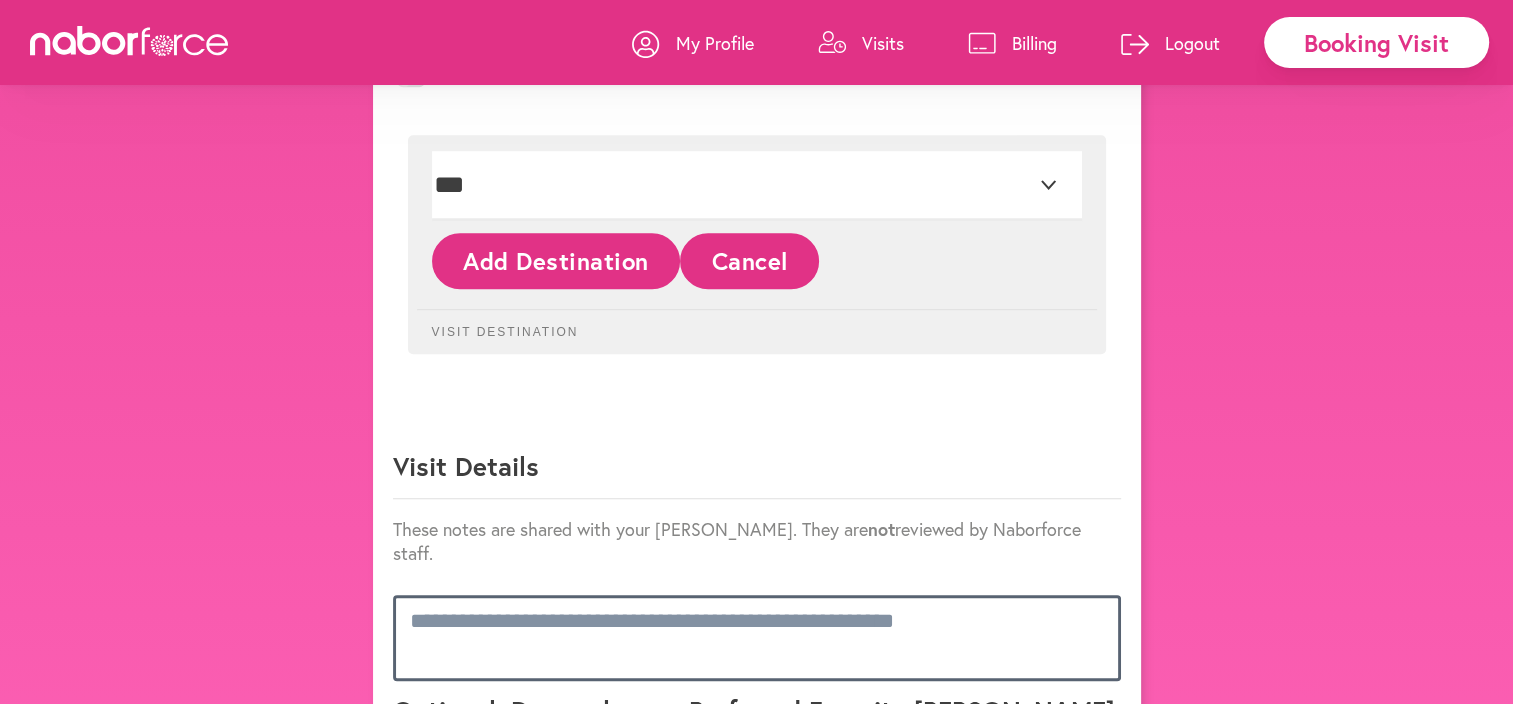 click at bounding box center [757, 638] 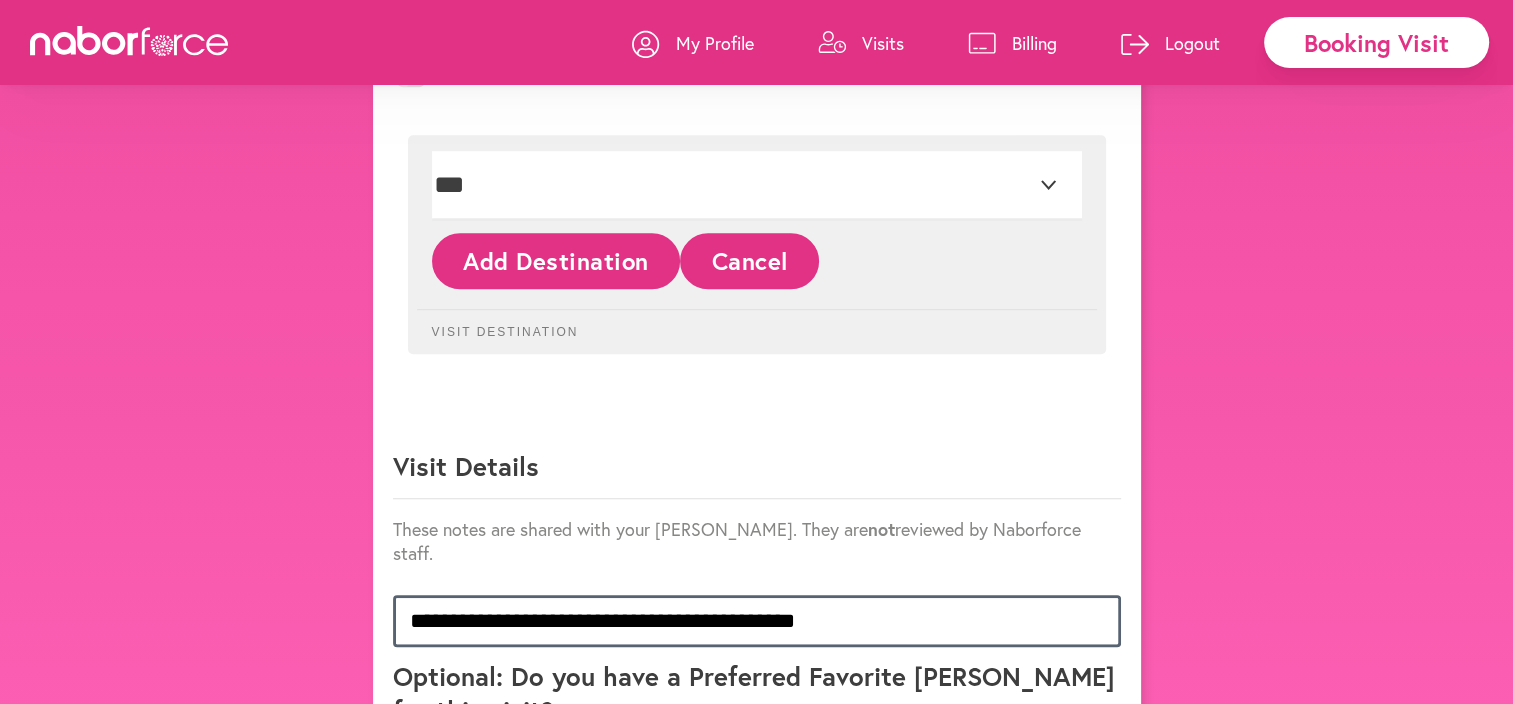click on "**********" at bounding box center [757, 621] 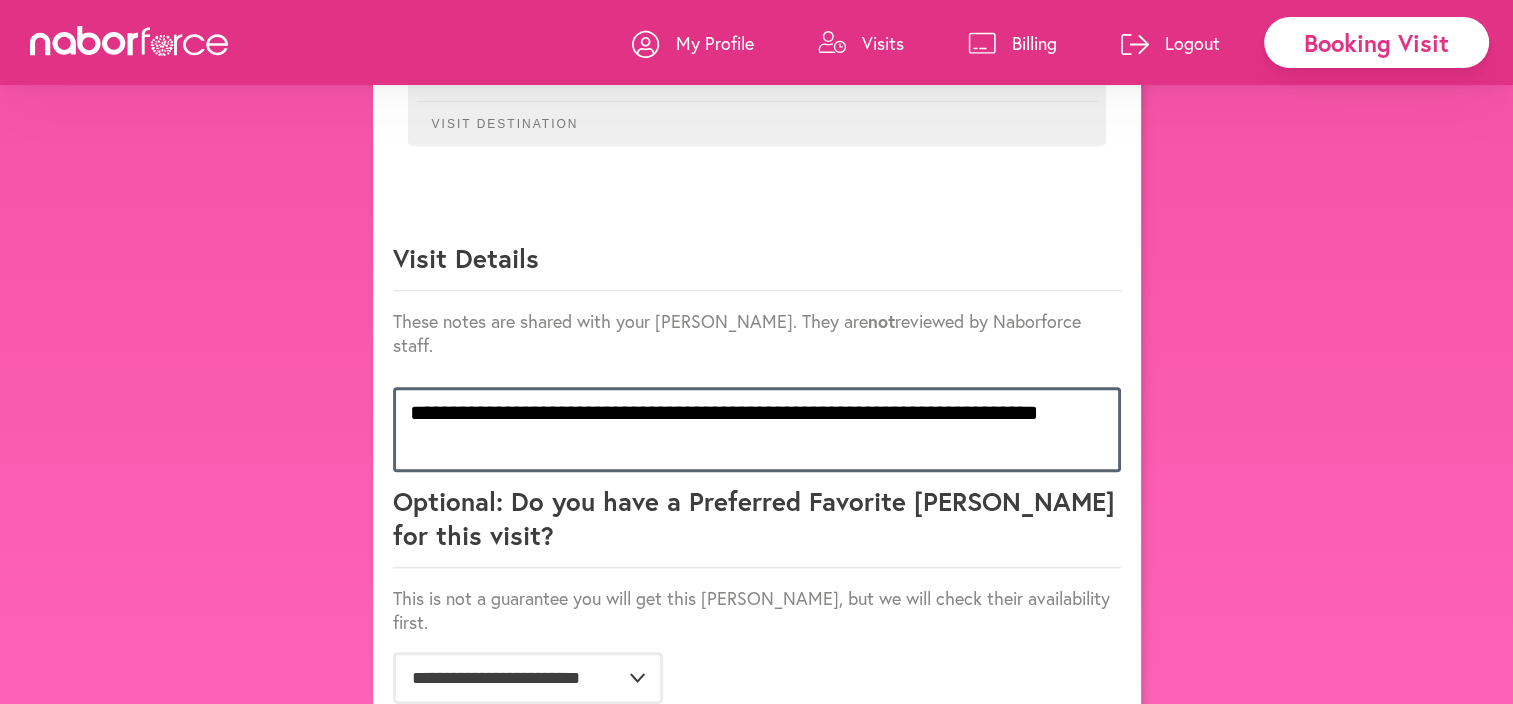 scroll, scrollTop: 1373, scrollLeft: 0, axis: vertical 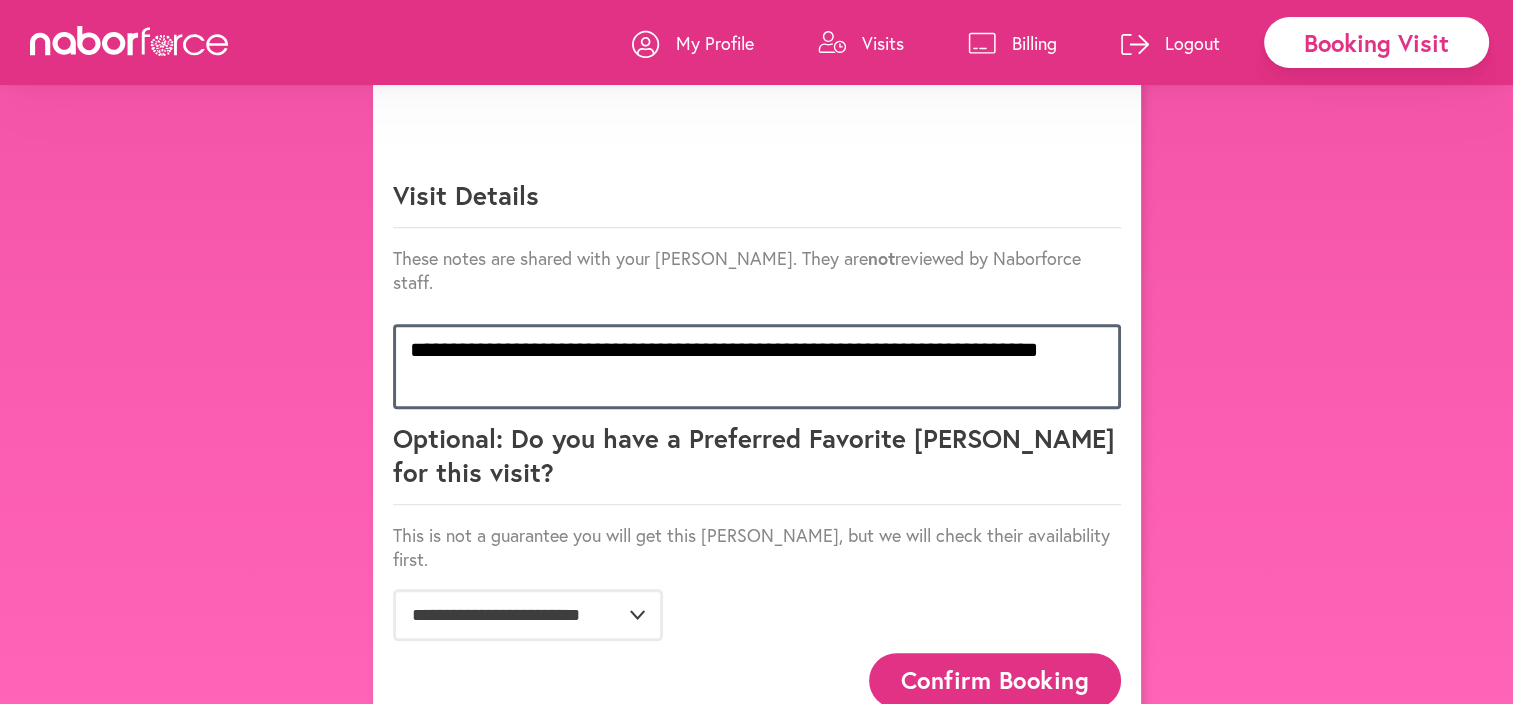 type on "**********" 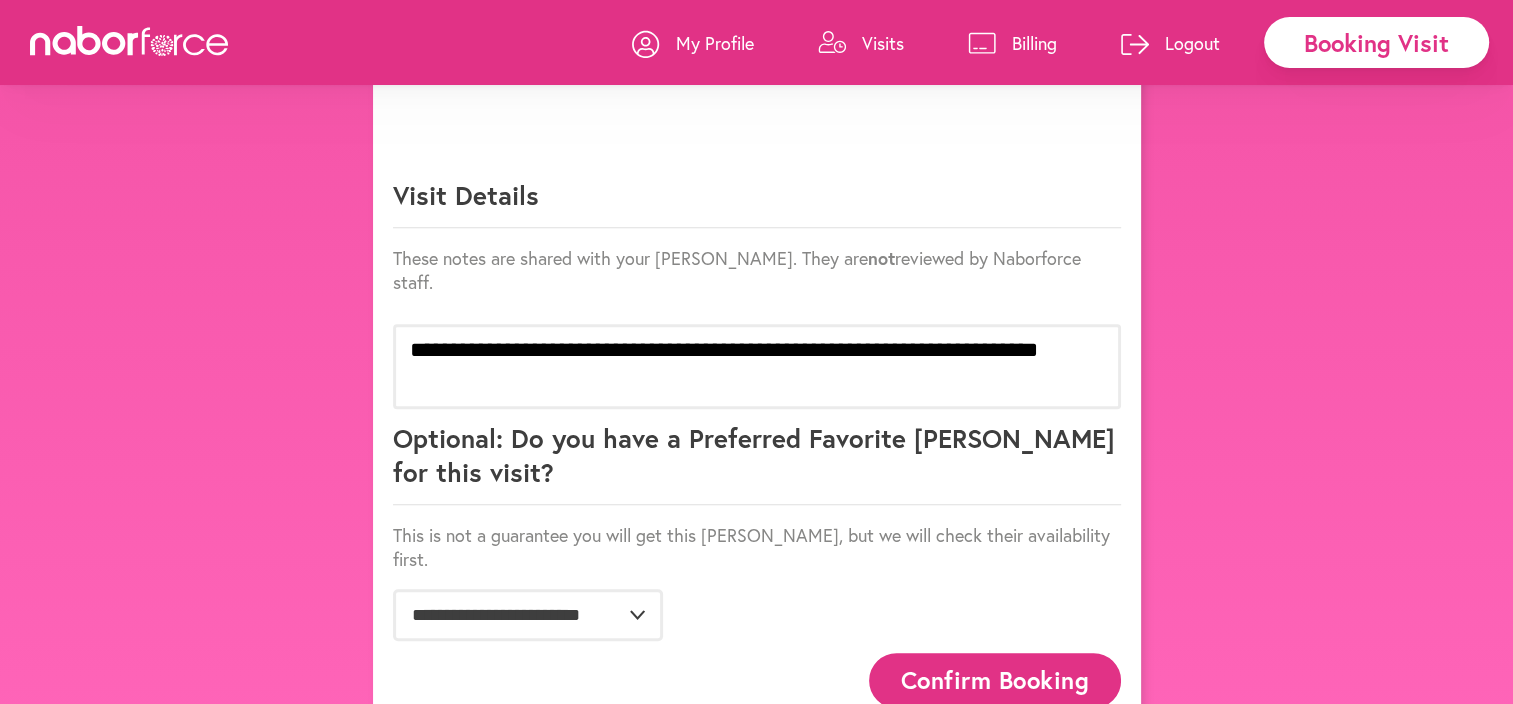 click on "Confirm Booking" at bounding box center [995, 680] 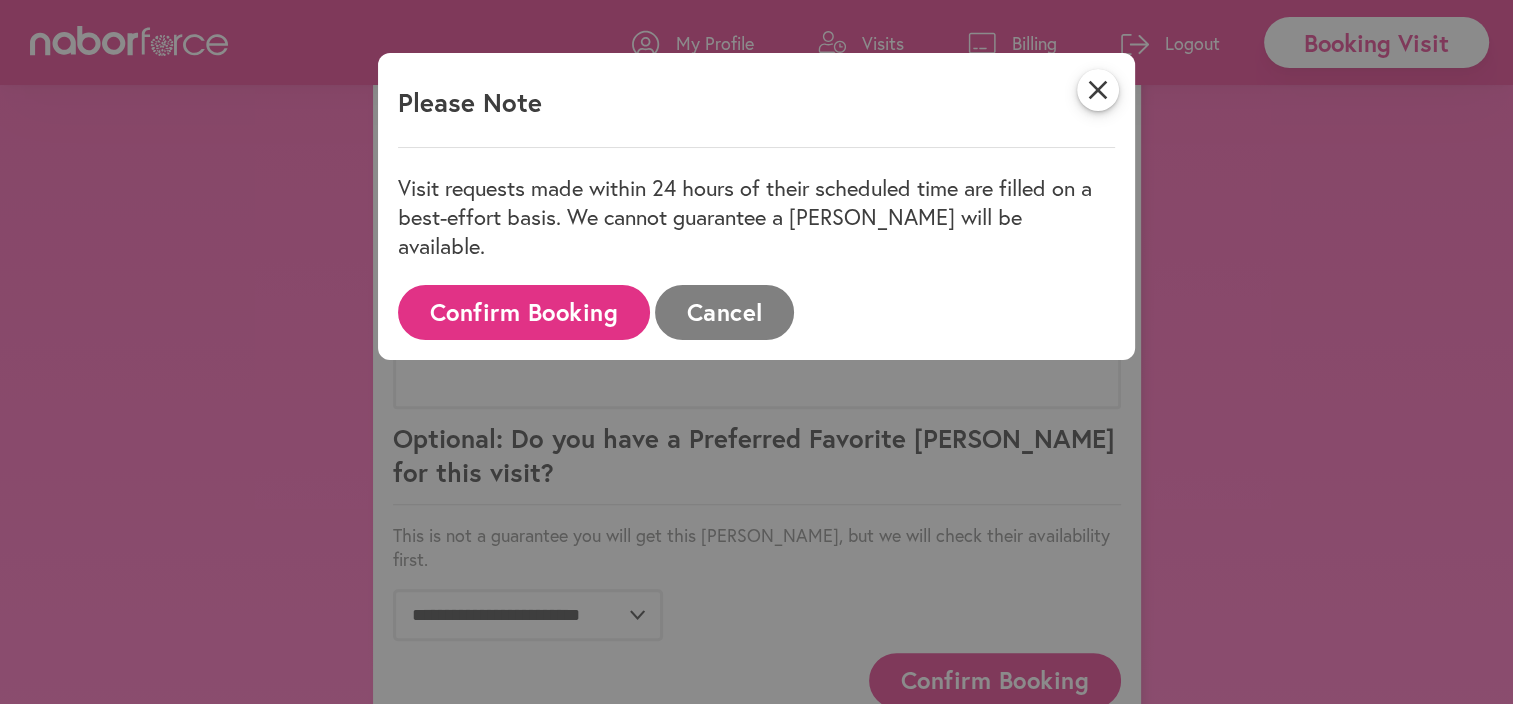 click on "Confirm Booking" at bounding box center [524, 312] 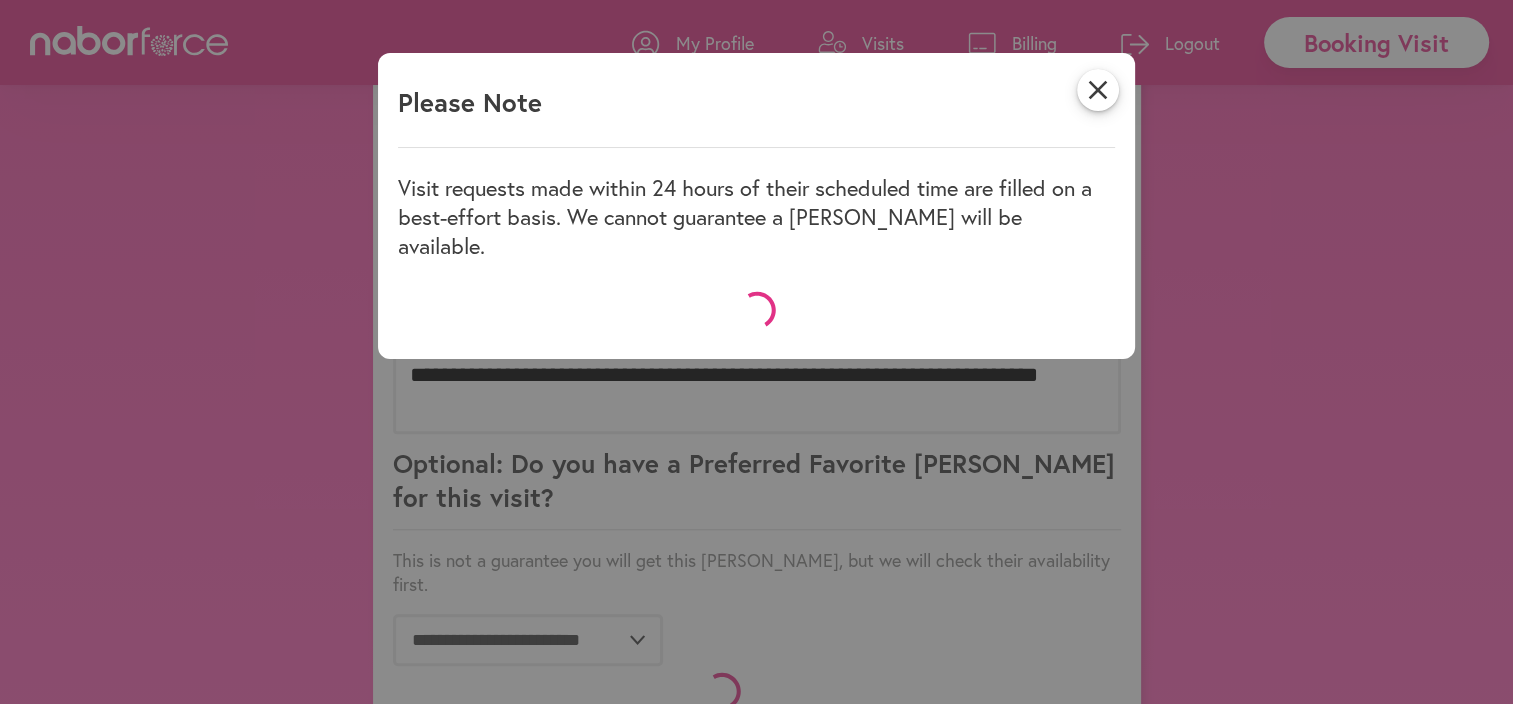 scroll, scrollTop: 1373, scrollLeft: 0, axis: vertical 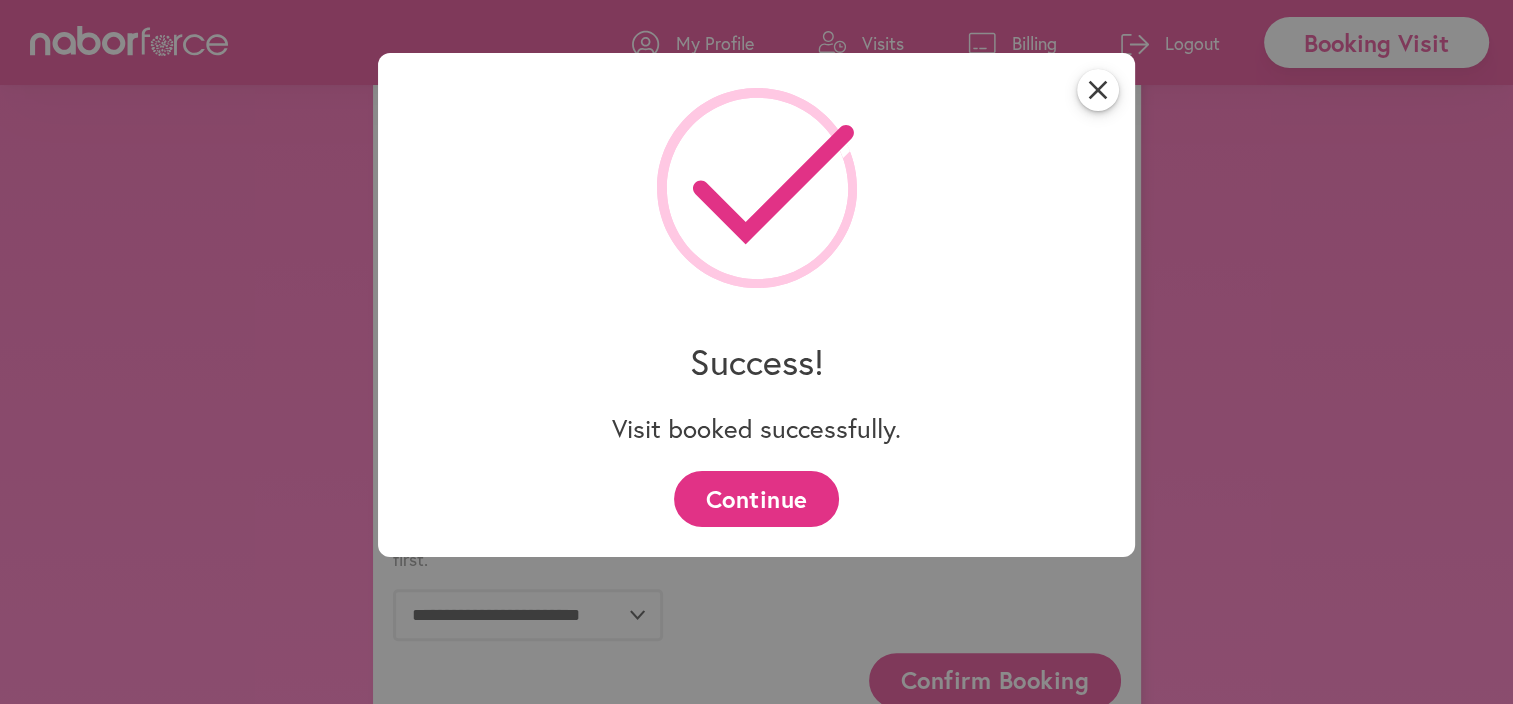 click on "Continue" at bounding box center (756, 498) 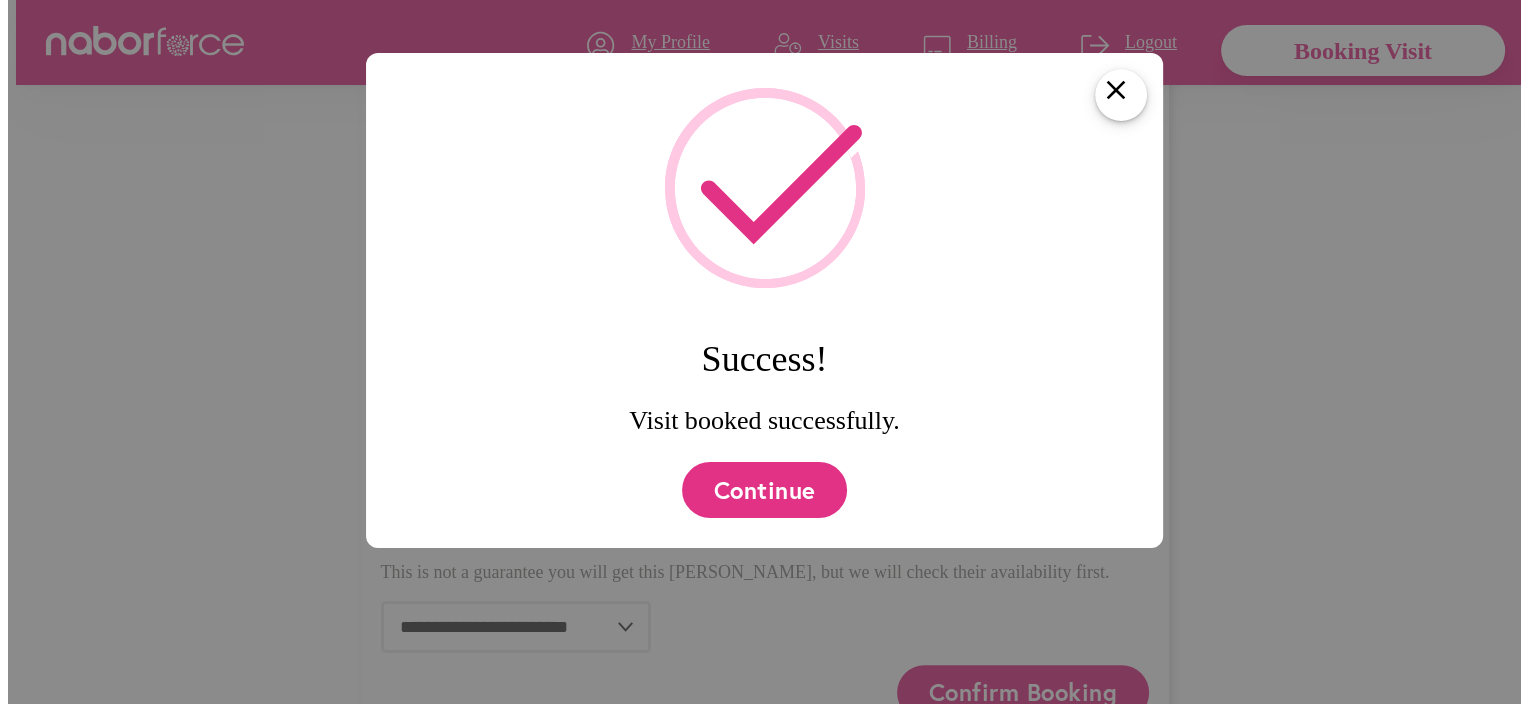 scroll, scrollTop: 0, scrollLeft: 0, axis: both 